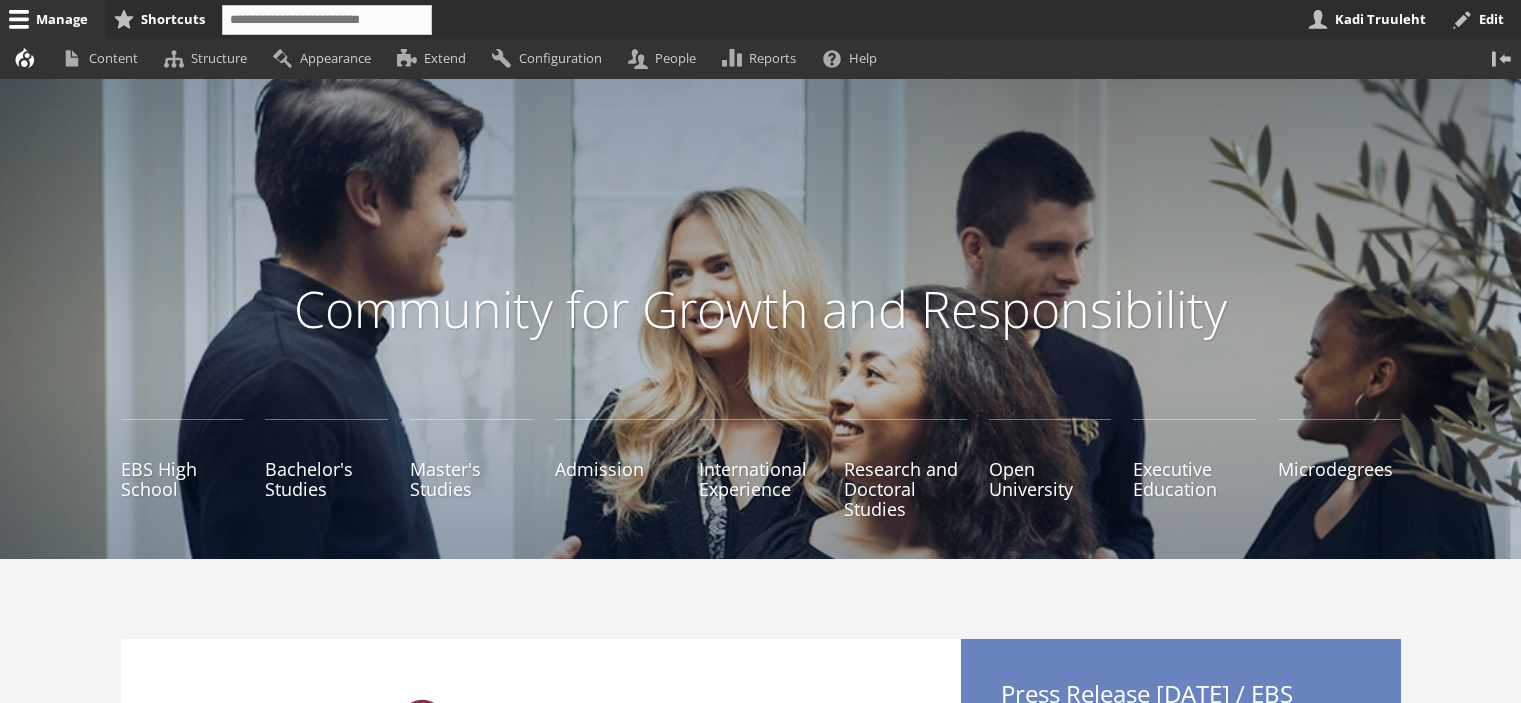 scroll, scrollTop: 300, scrollLeft: 0, axis: vertical 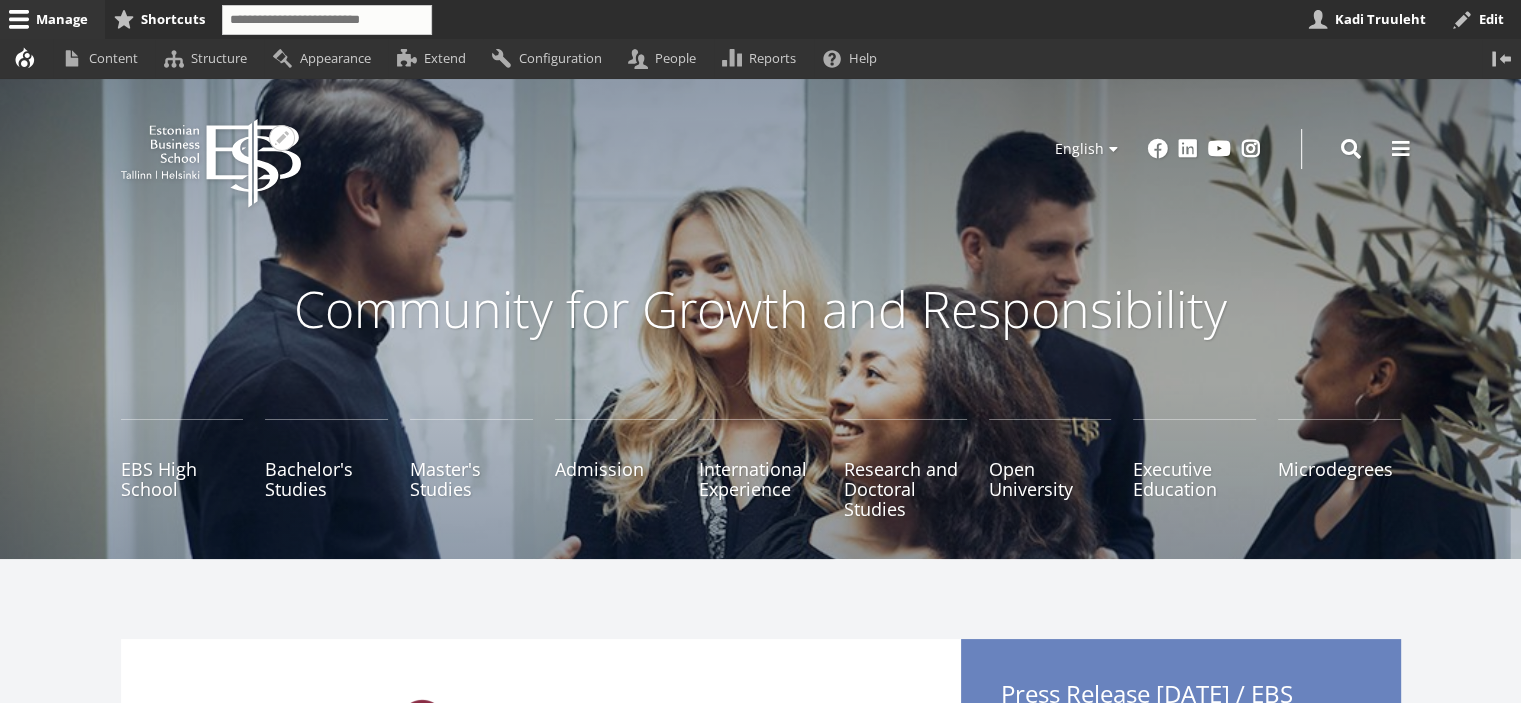 click on "EBS Logo
Created with Sketch." at bounding box center (211, 163) 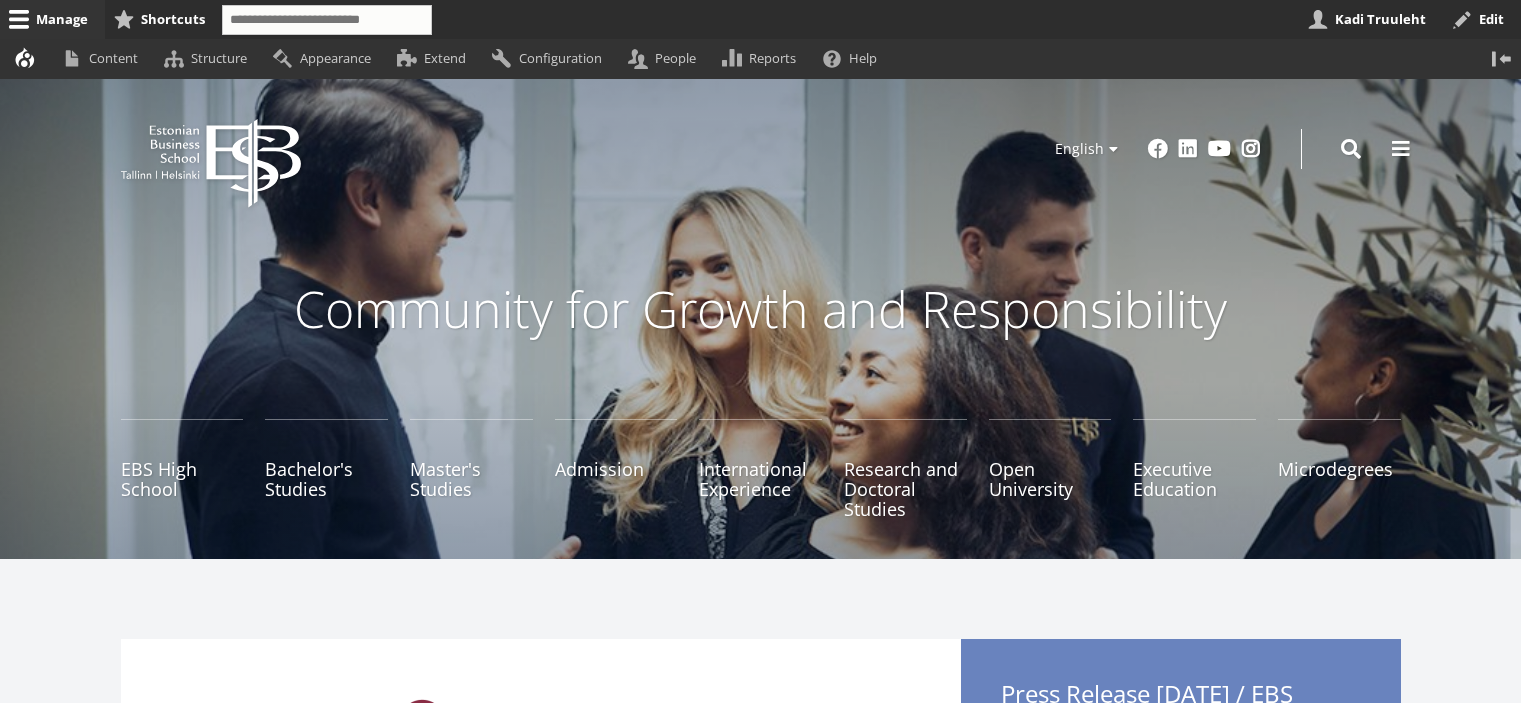 scroll, scrollTop: 0, scrollLeft: 0, axis: both 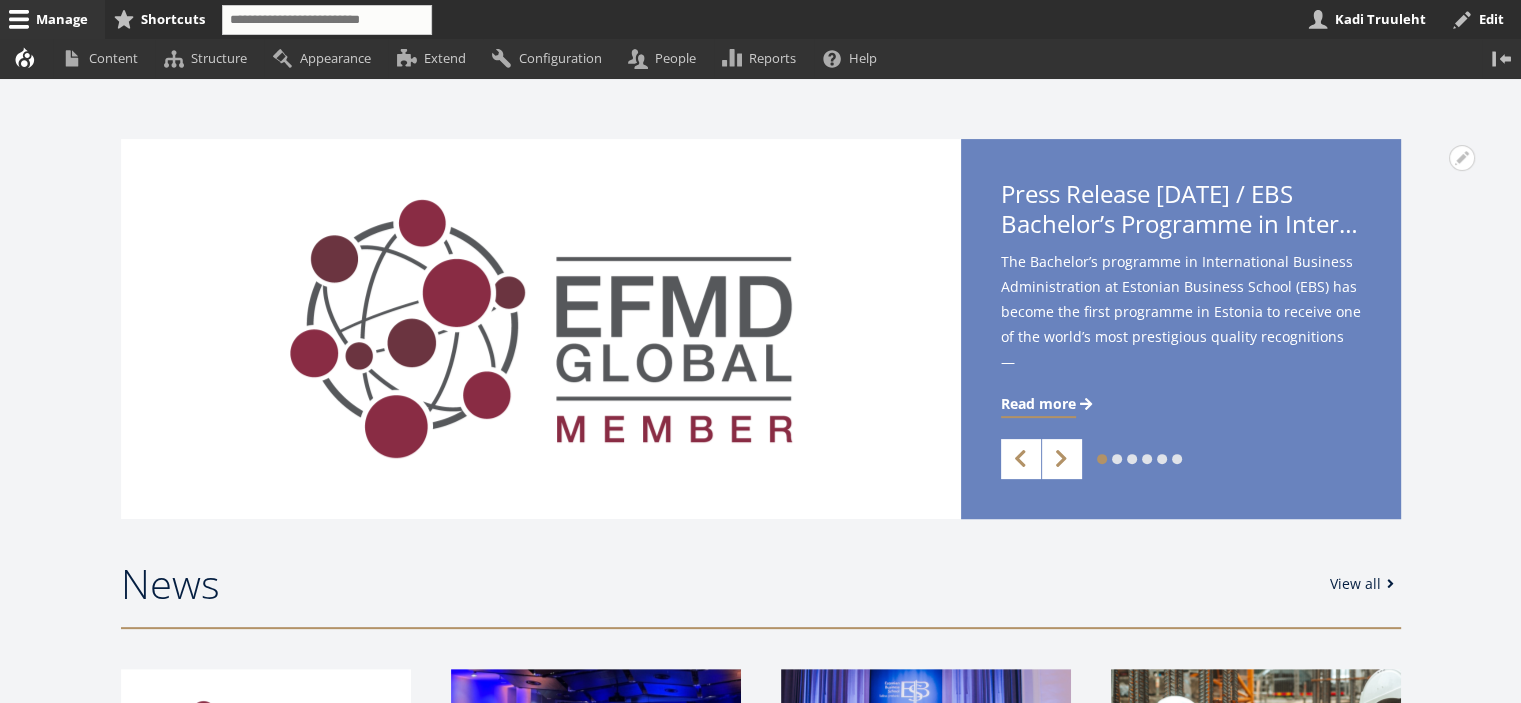 click on "2" at bounding box center [1102, 459] 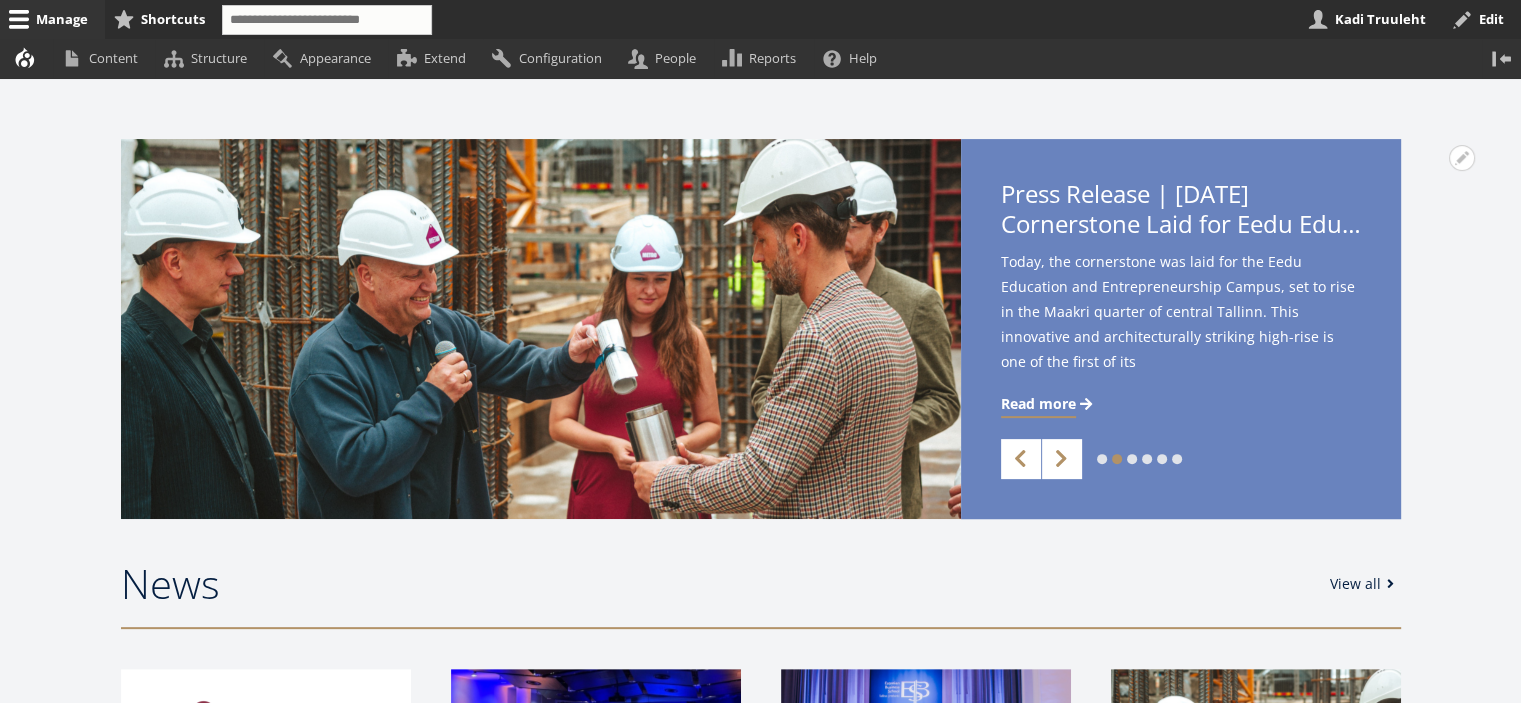 click on "3" at bounding box center (1102, 459) 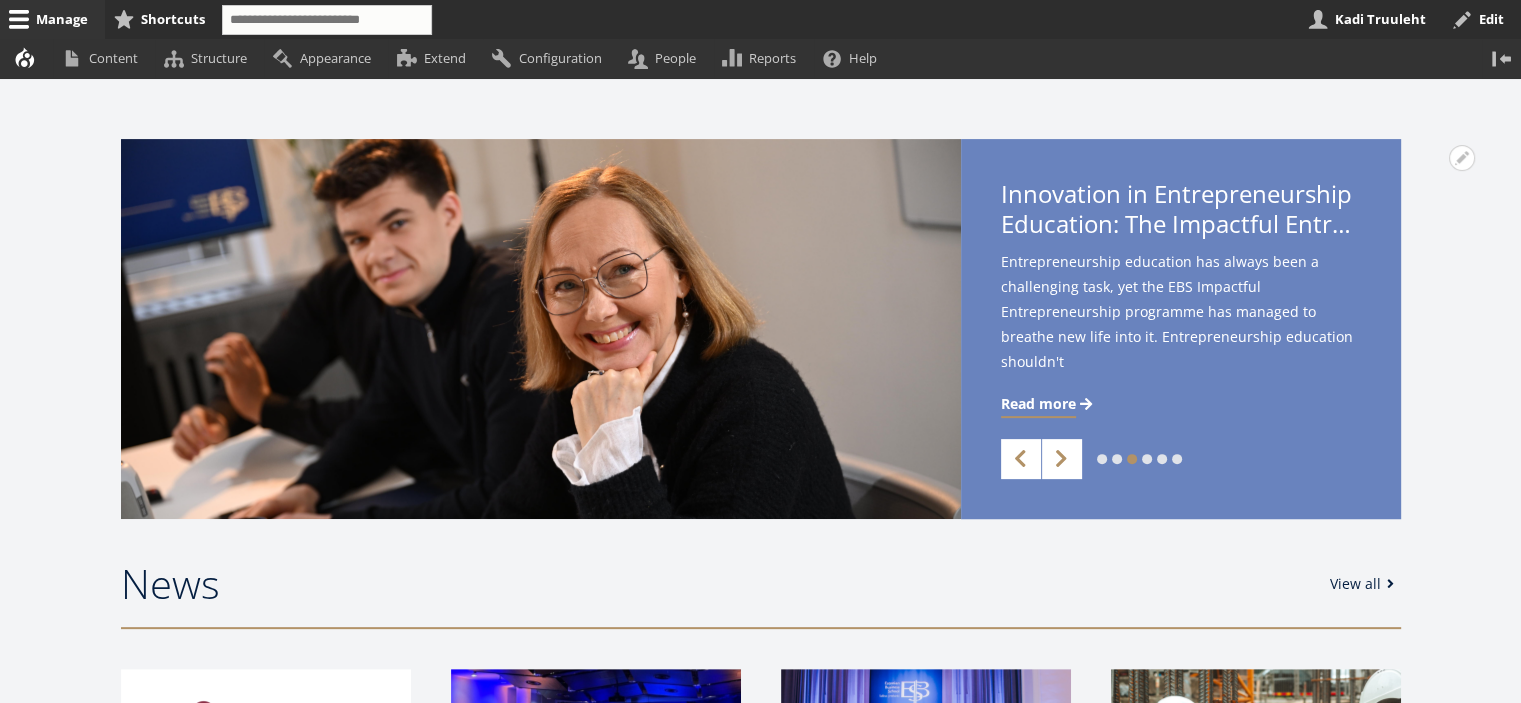 click on "4" at bounding box center (1102, 459) 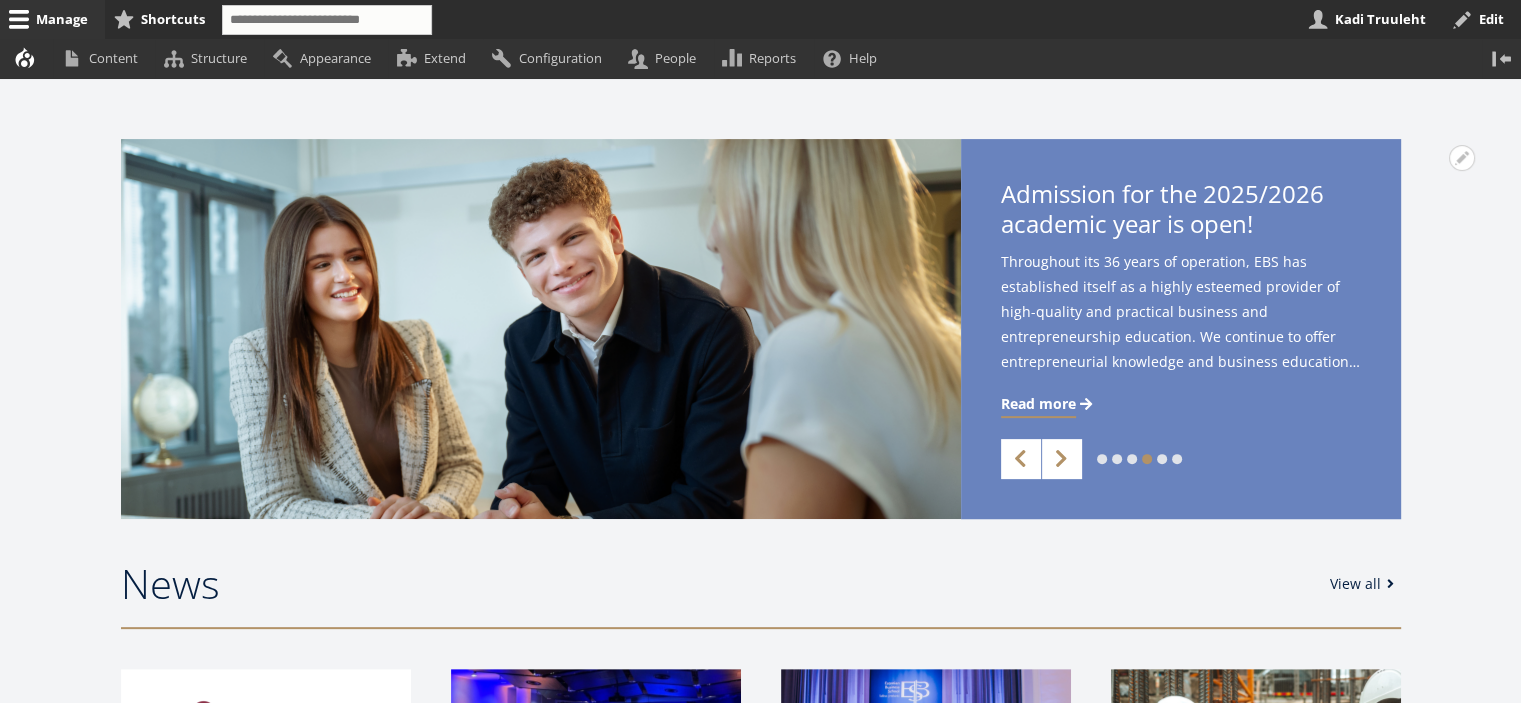 click on "5" at bounding box center (1102, 459) 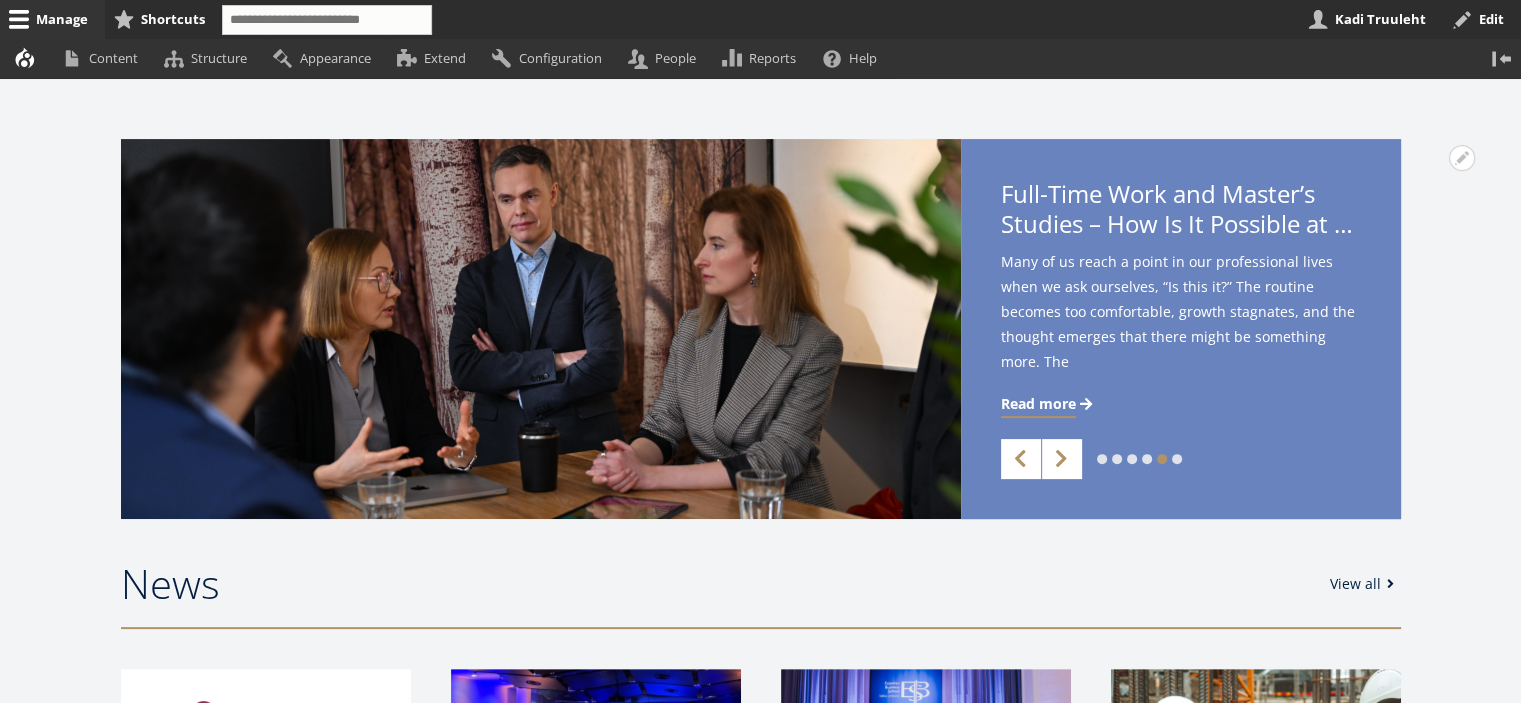 click on "6" at bounding box center (1102, 459) 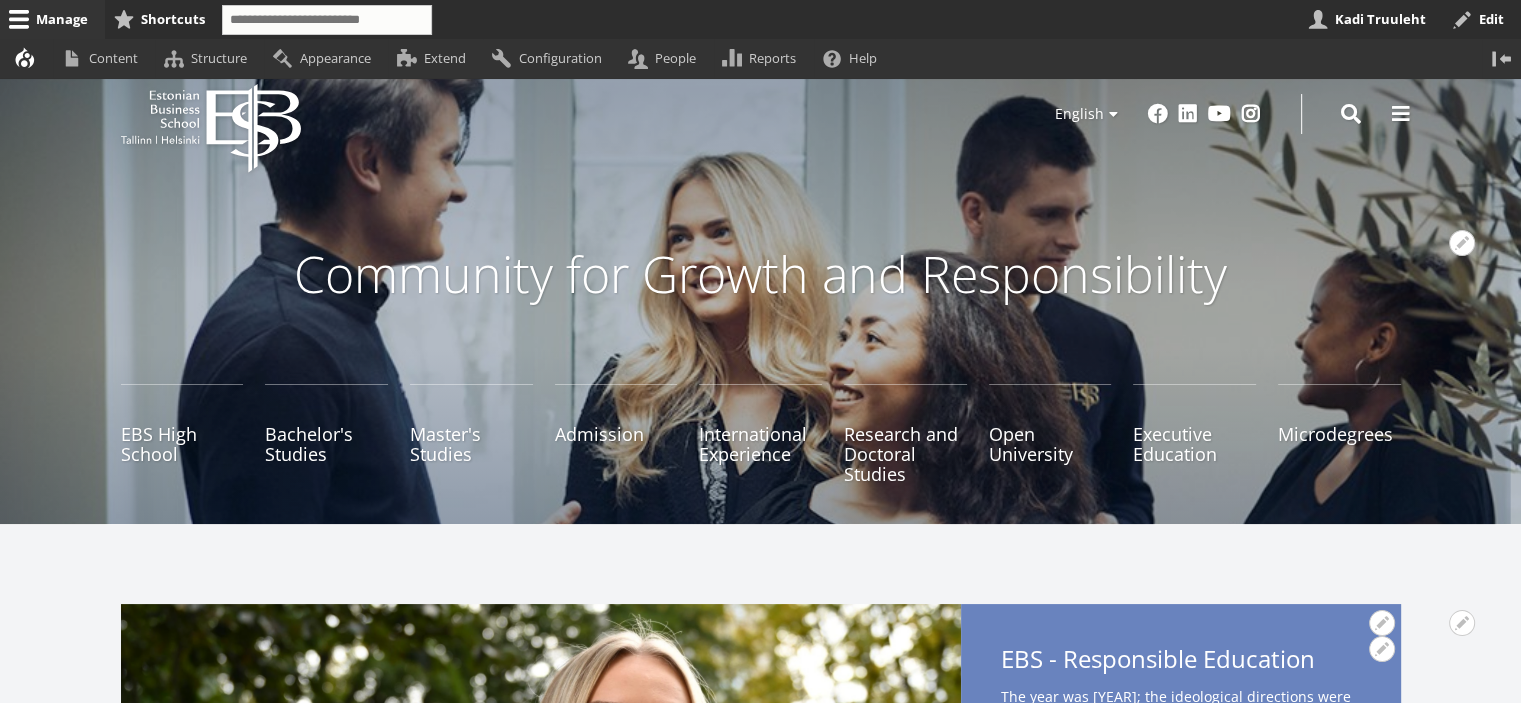 scroll, scrollTop: 0, scrollLeft: 0, axis: both 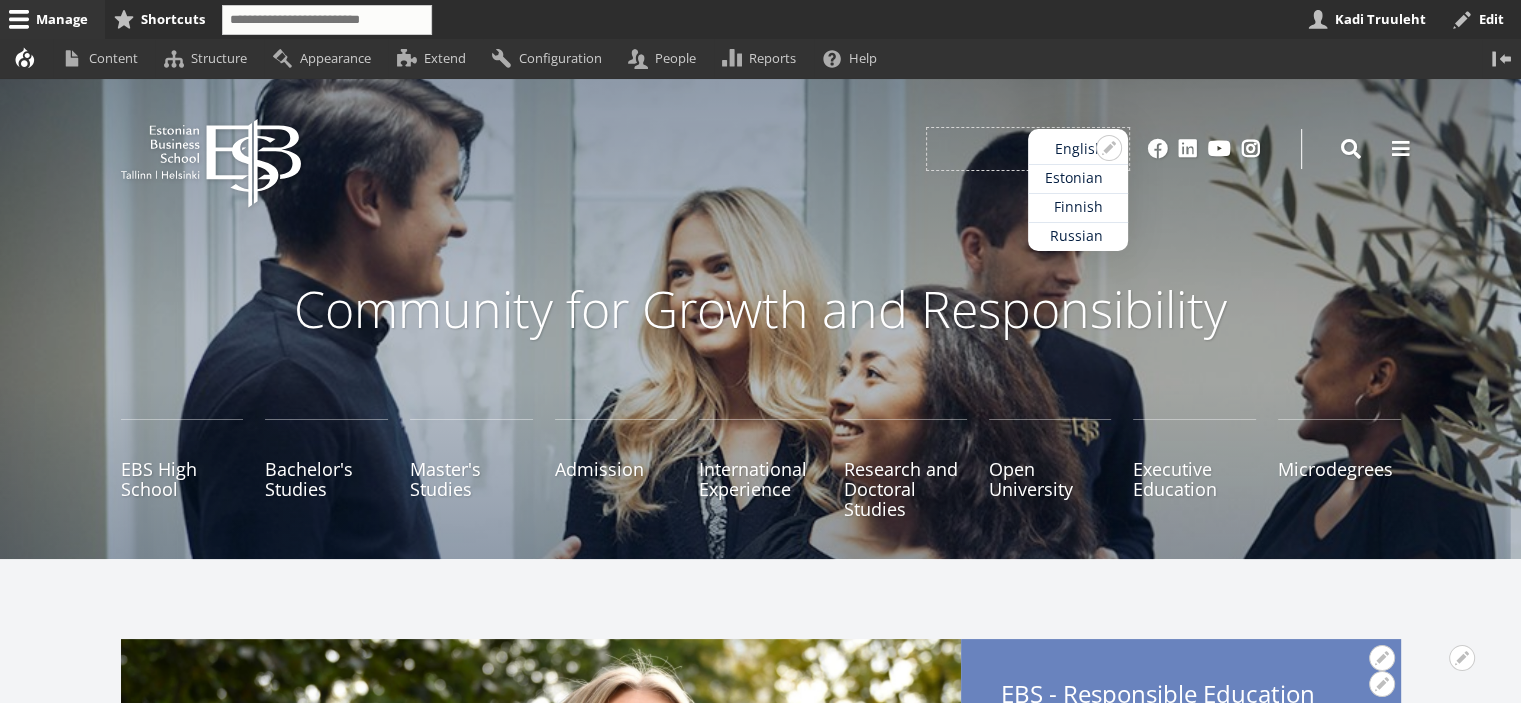 click on "Estonian" at bounding box center [1078, 178] 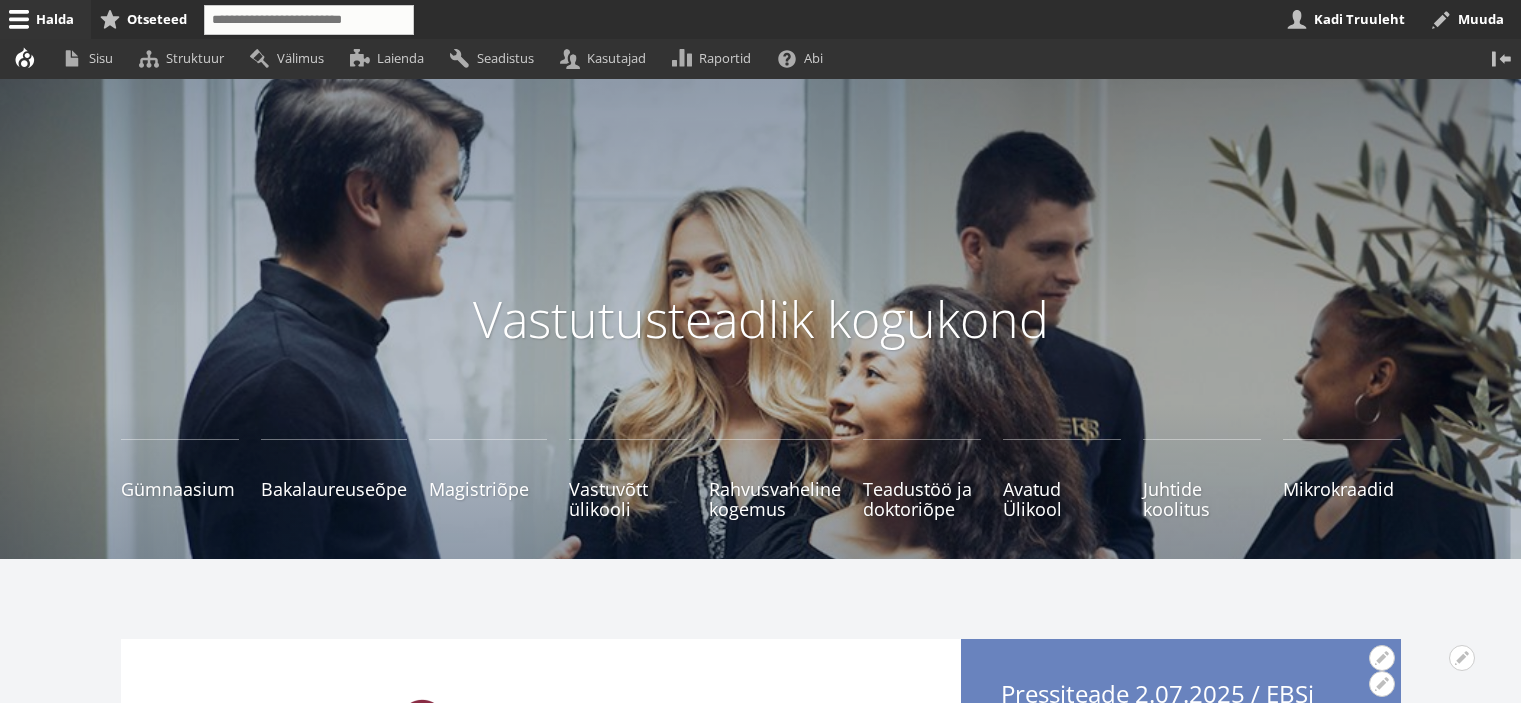 scroll, scrollTop: 400, scrollLeft: 0, axis: vertical 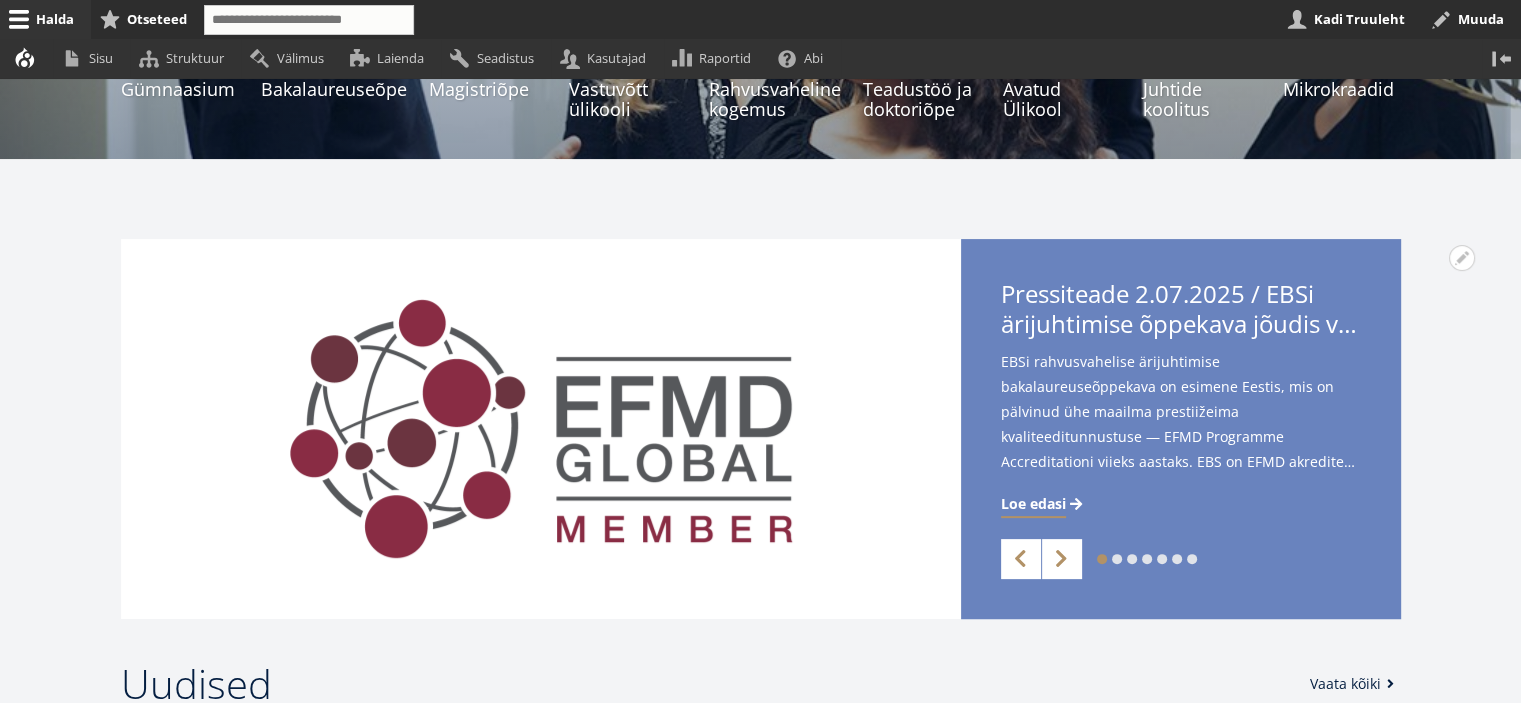 click on "2" at bounding box center [1102, 559] 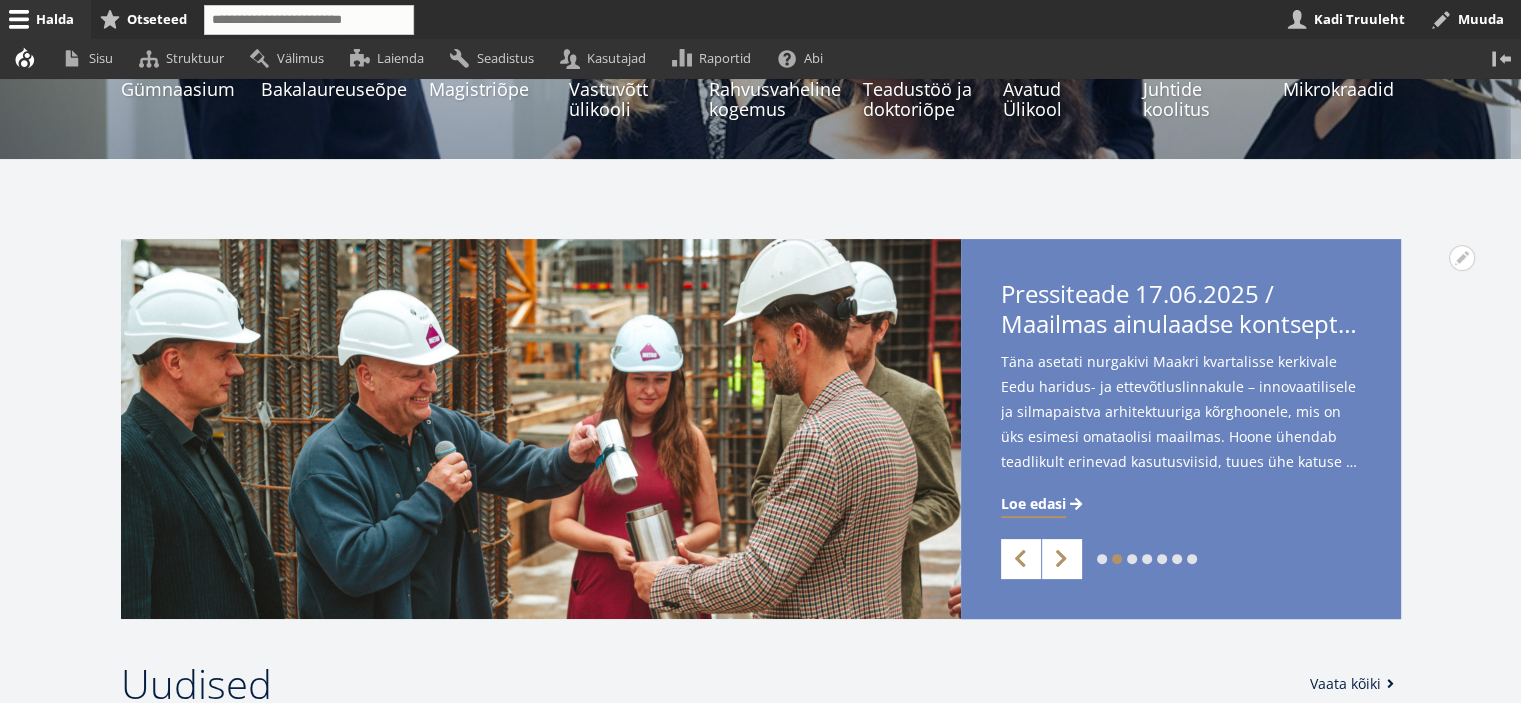 click on "3" at bounding box center (1102, 559) 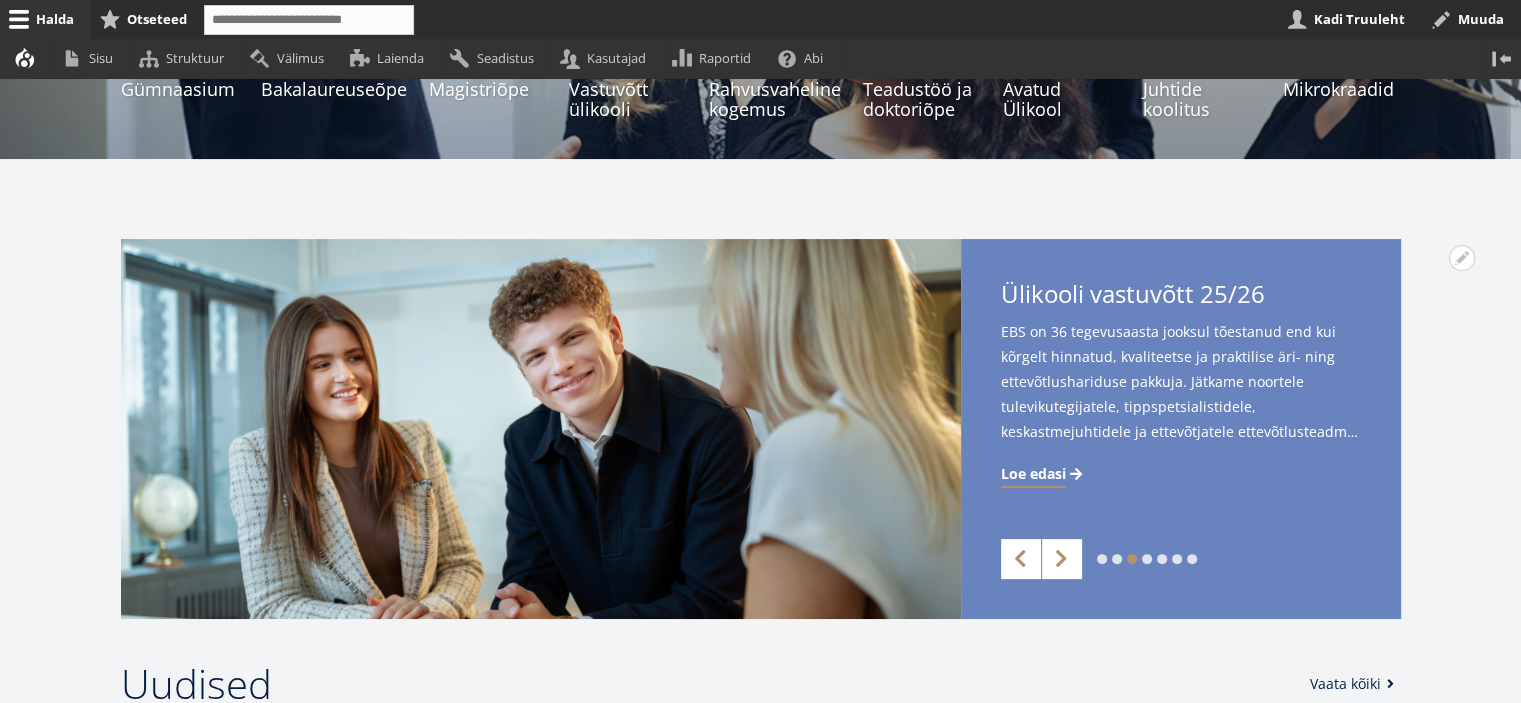 click on "4" at bounding box center [1102, 559] 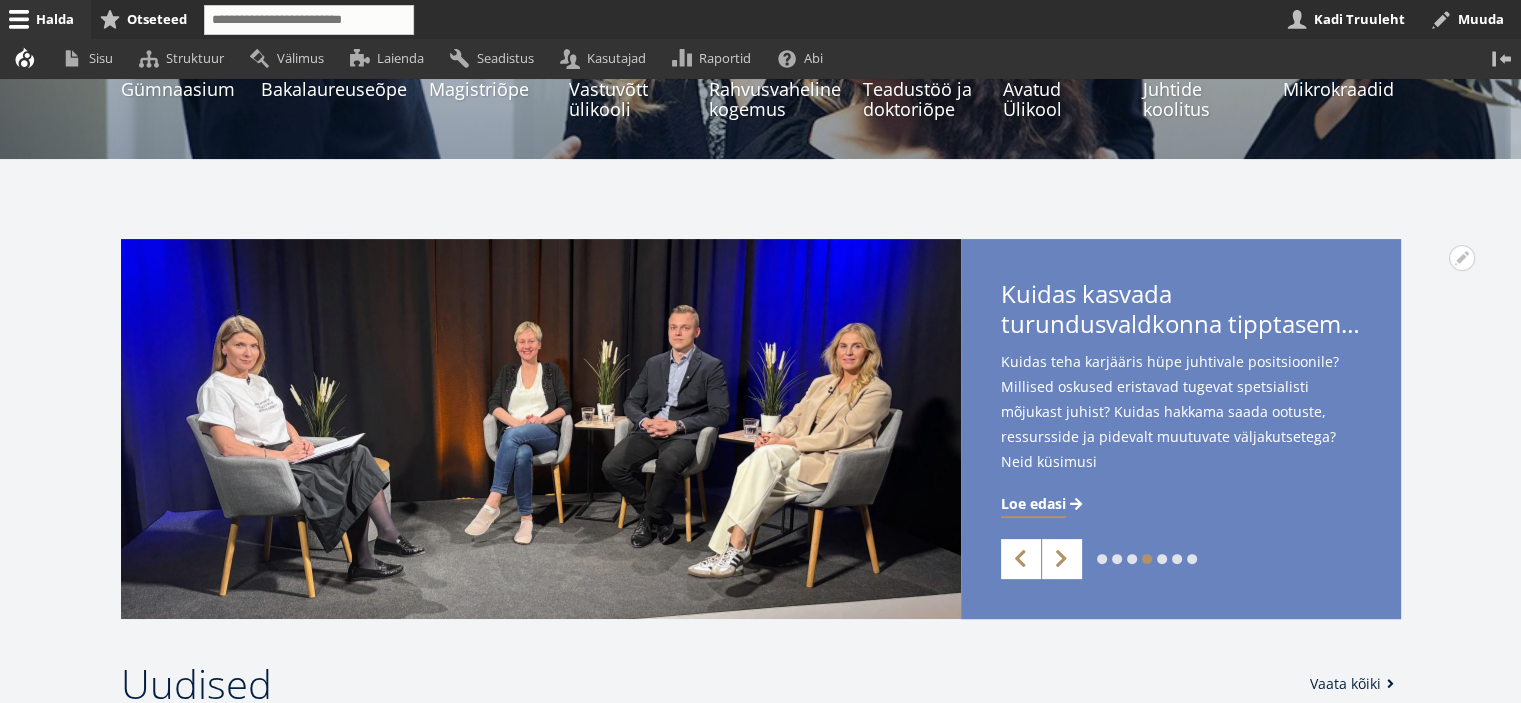 click on "5" at bounding box center [1102, 559] 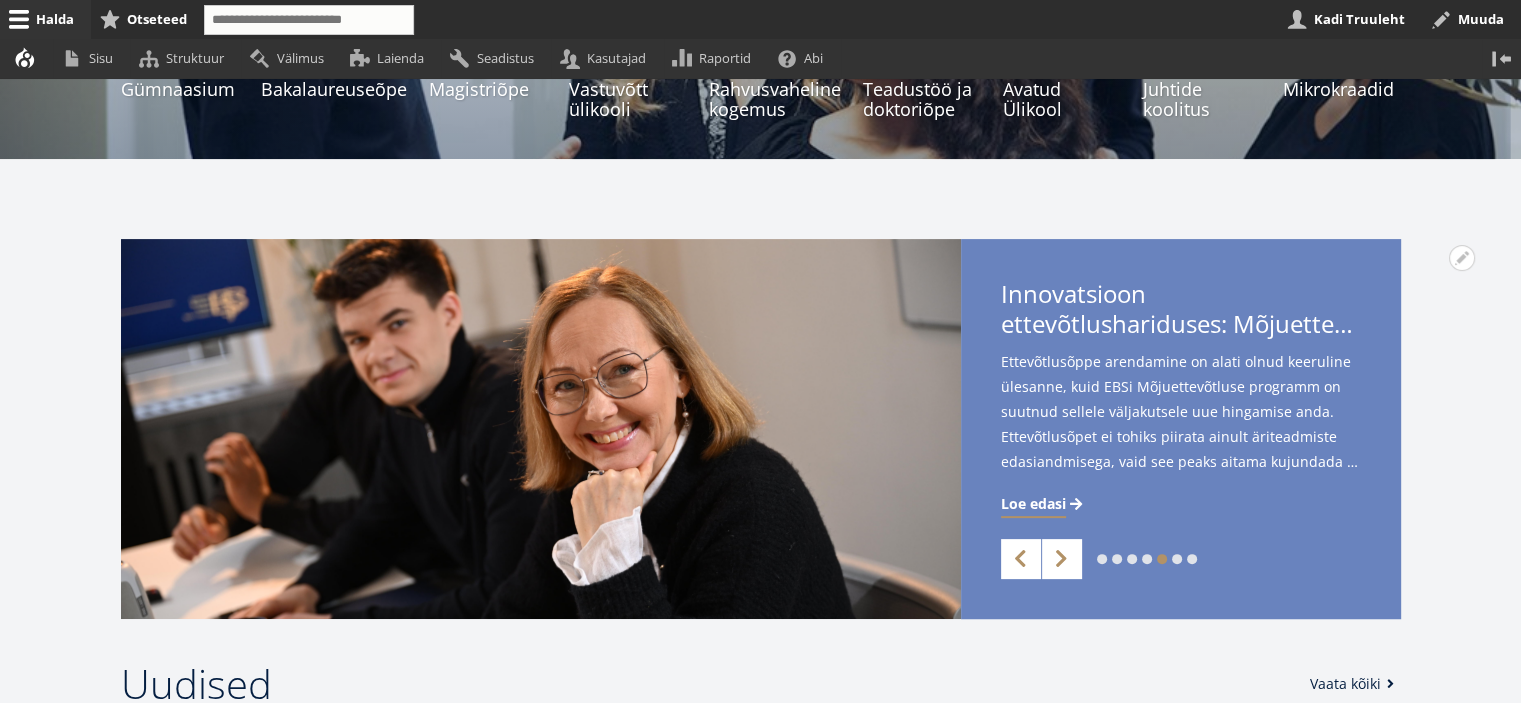 click on "6" at bounding box center [1102, 559] 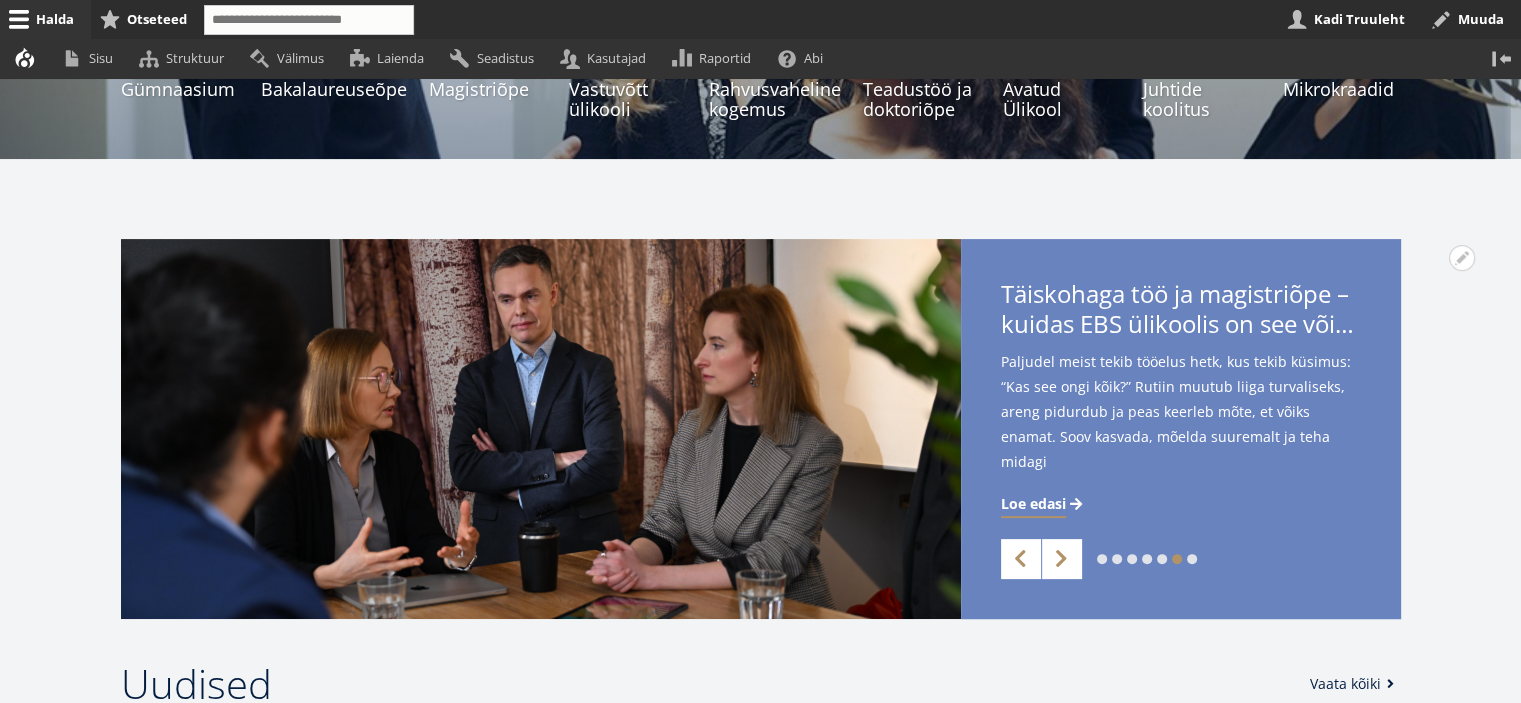 click on "7" at bounding box center [1102, 559] 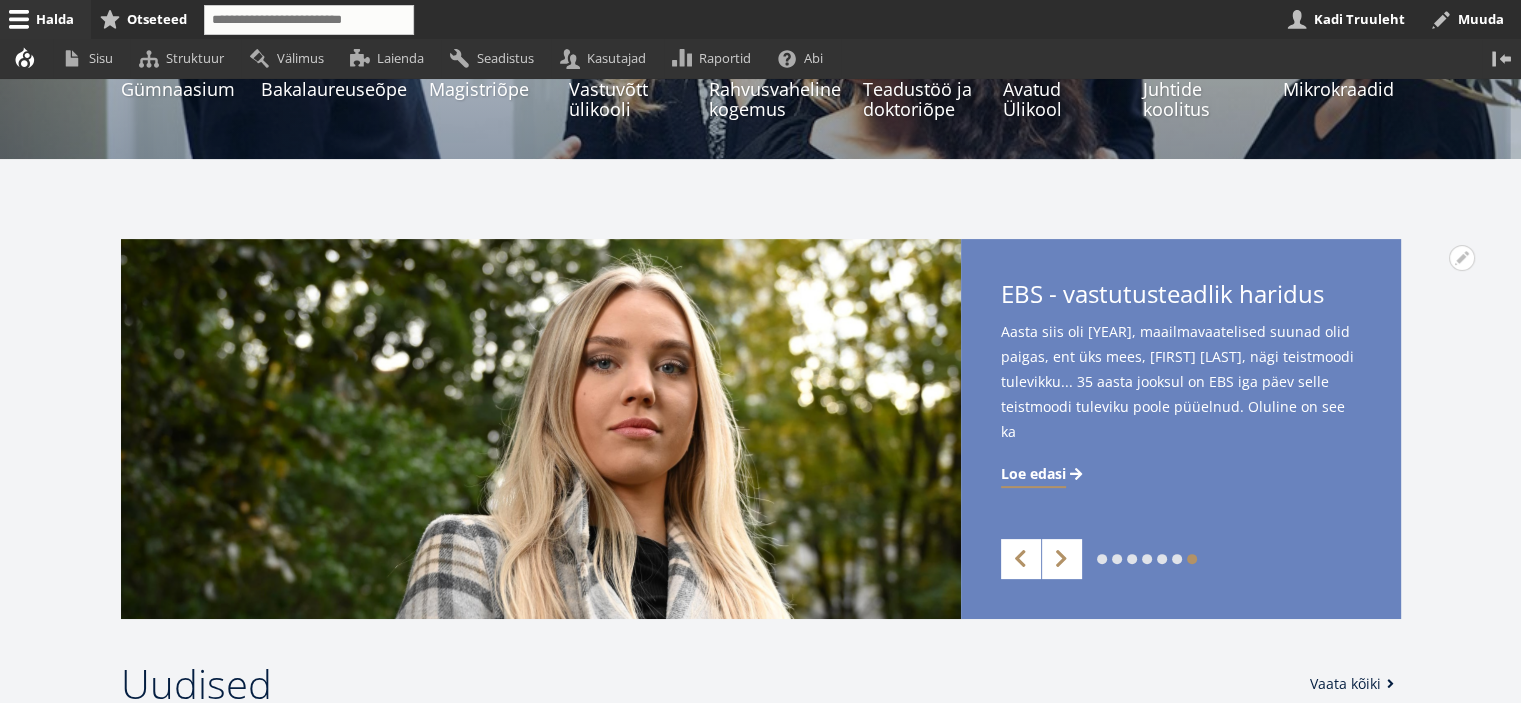 click on "6" at bounding box center [1102, 559] 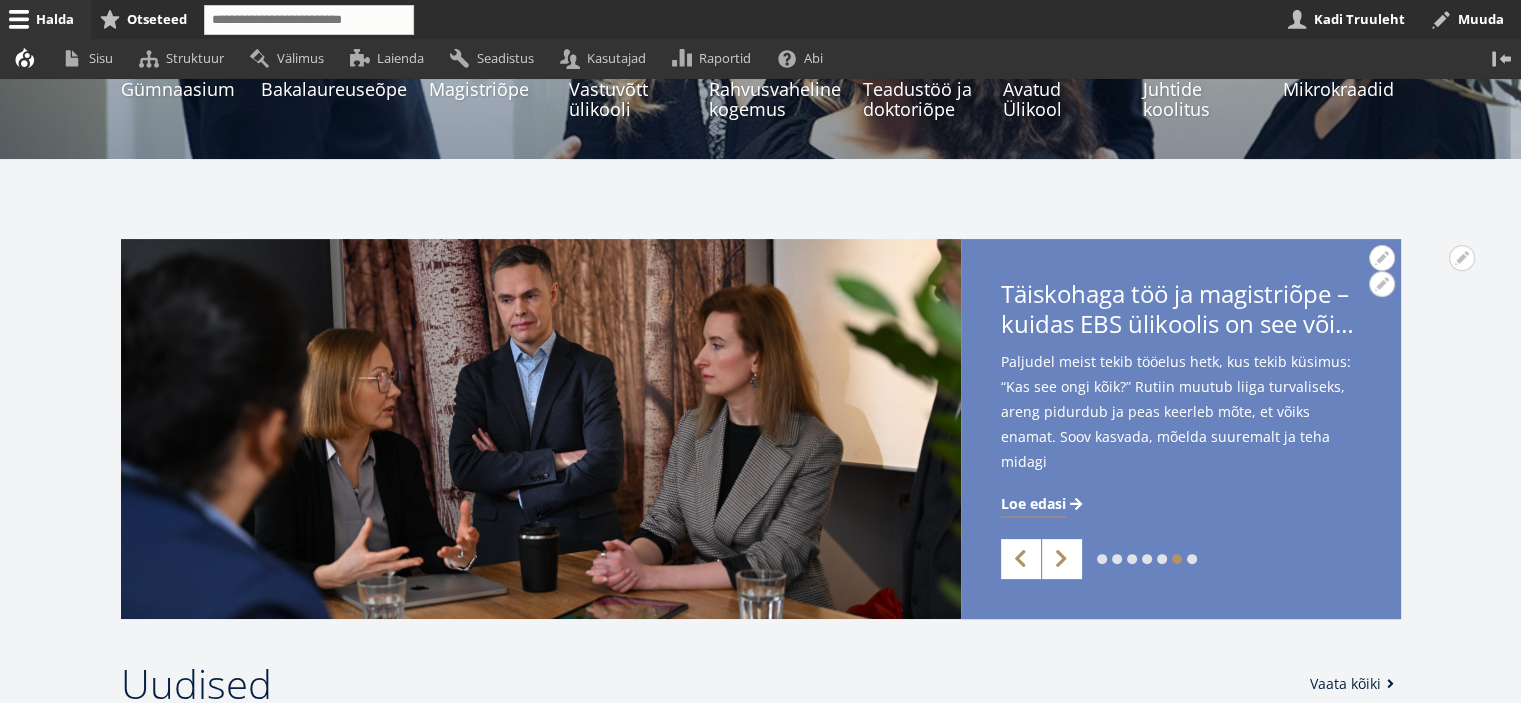 click on "Loe edasi" at bounding box center (1033, 504) 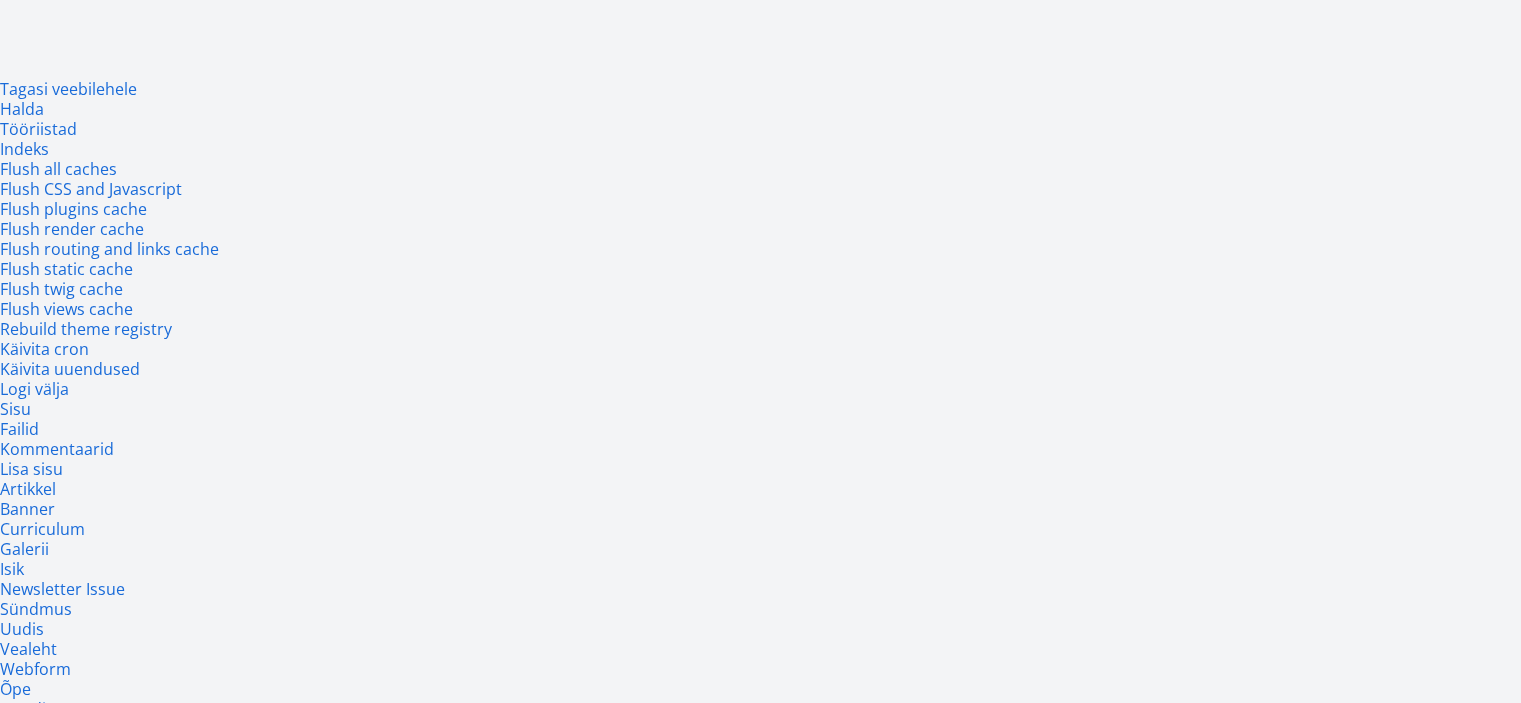 scroll, scrollTop: 0, scrollLeft: 0, axis: both 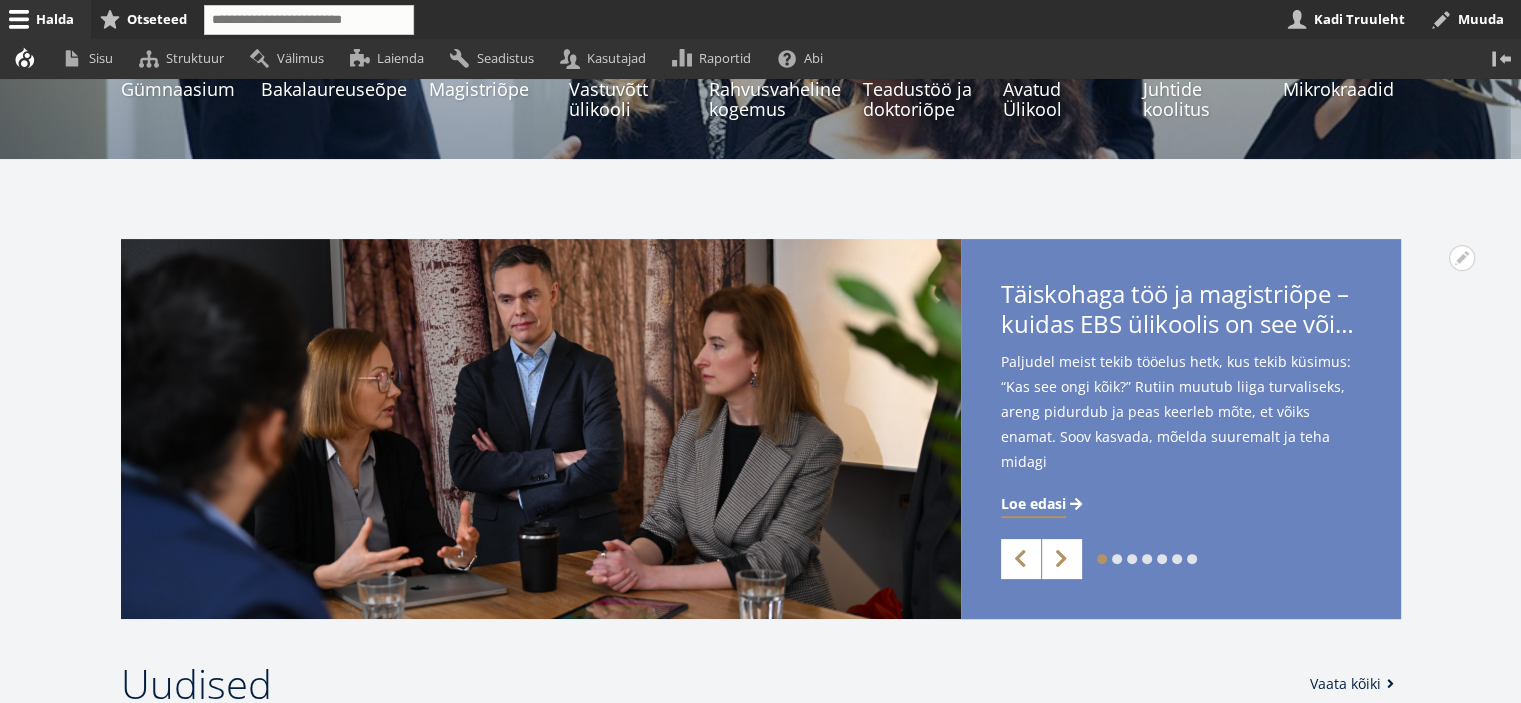 click on "2" at bounding box center [1102, 559] 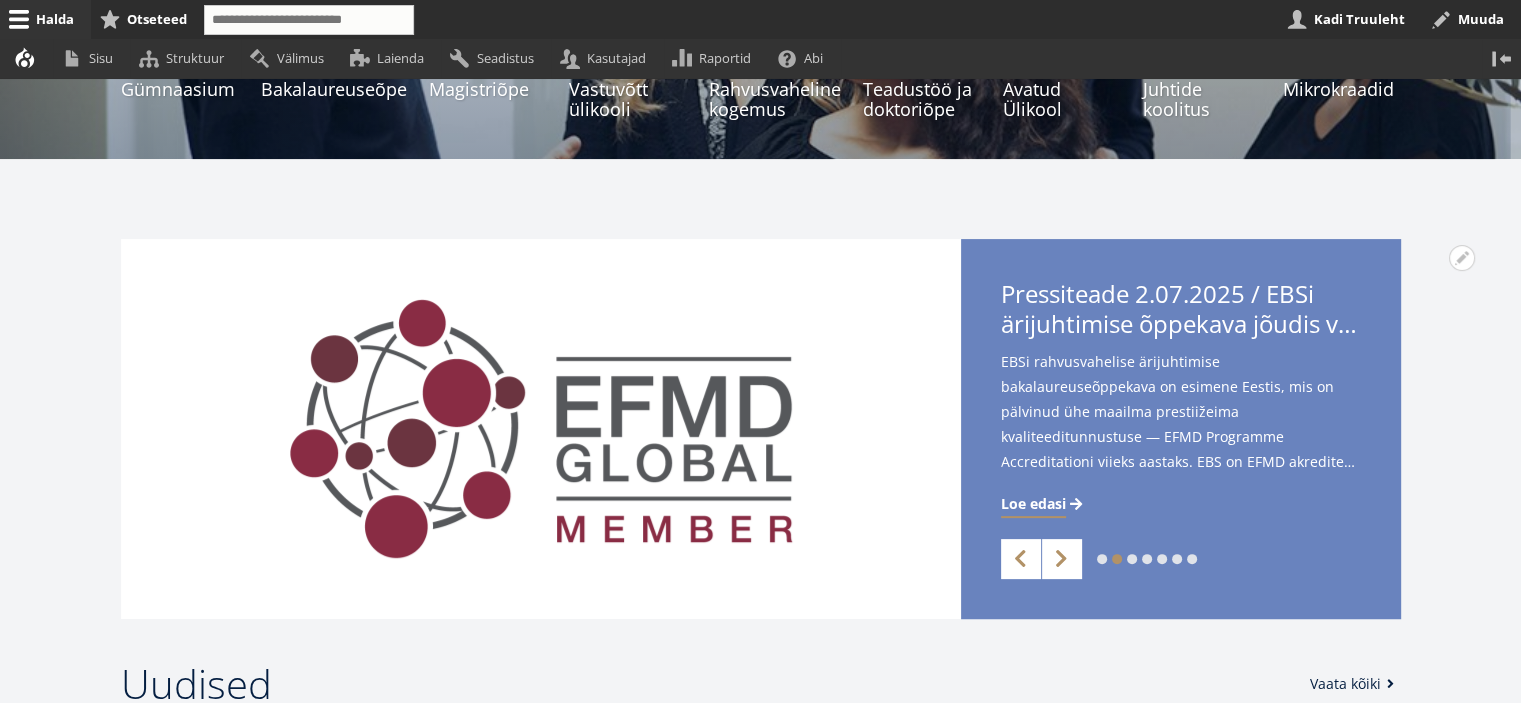 click on "3" at bounding box center [1102, 559] 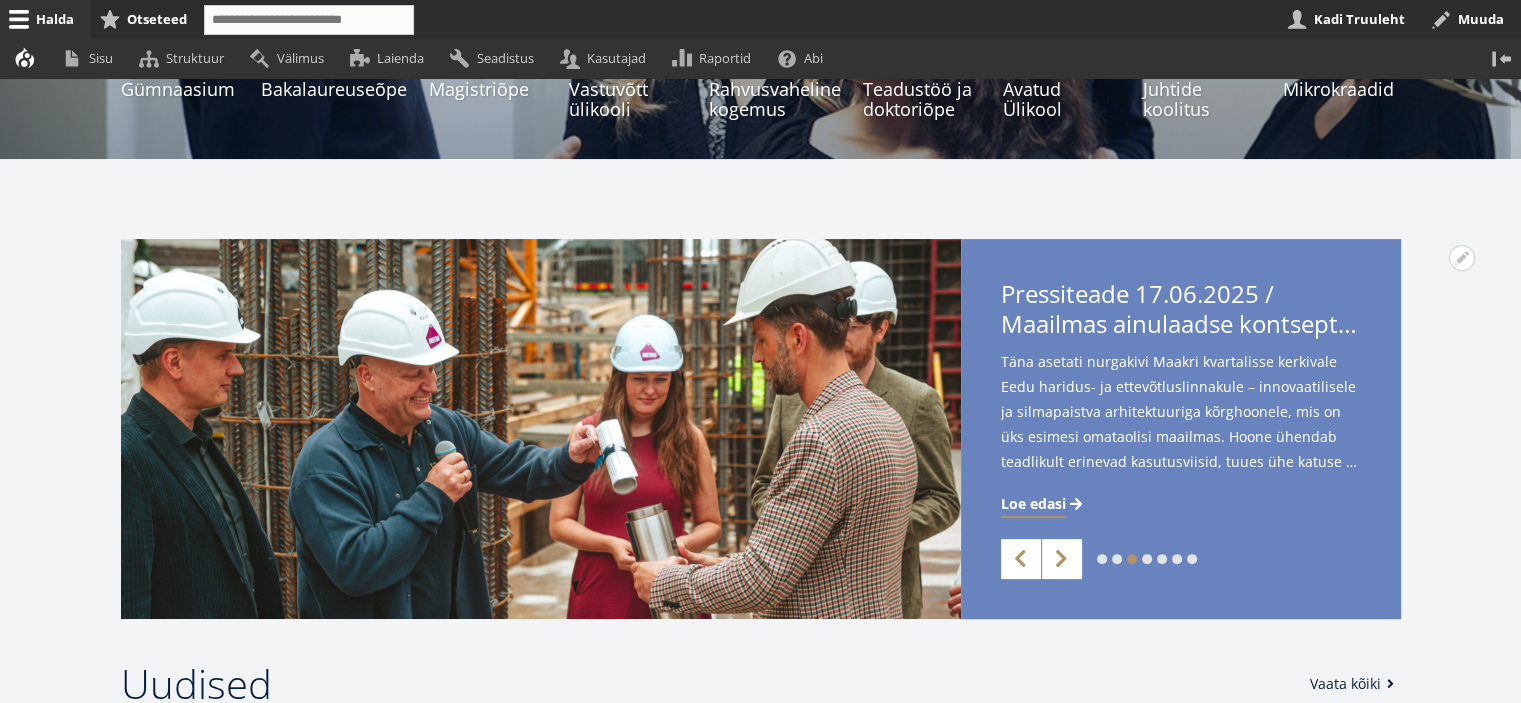 click on "4" at bounding box center (1102, 559) 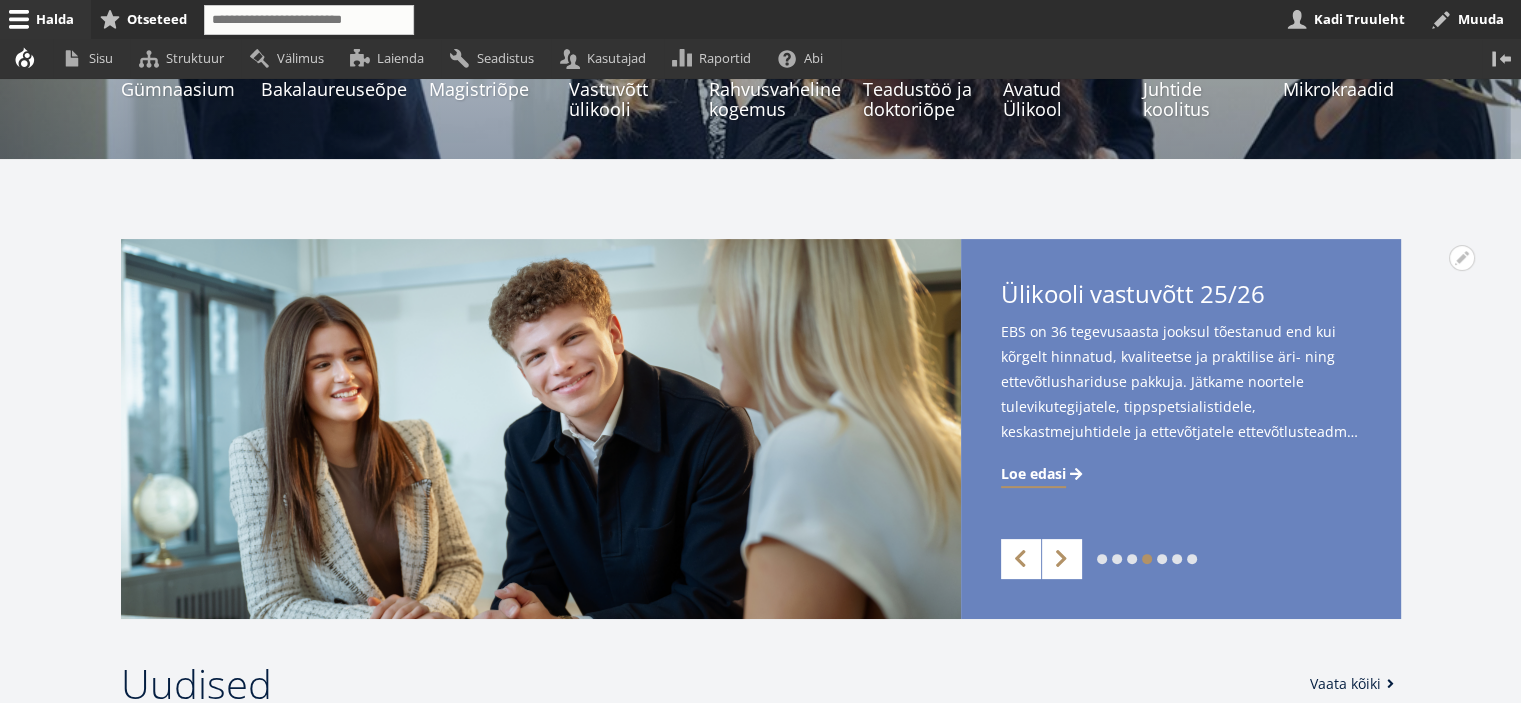 click on "1 2 3 4 5 6 7" at bounding box center (1147, 559) 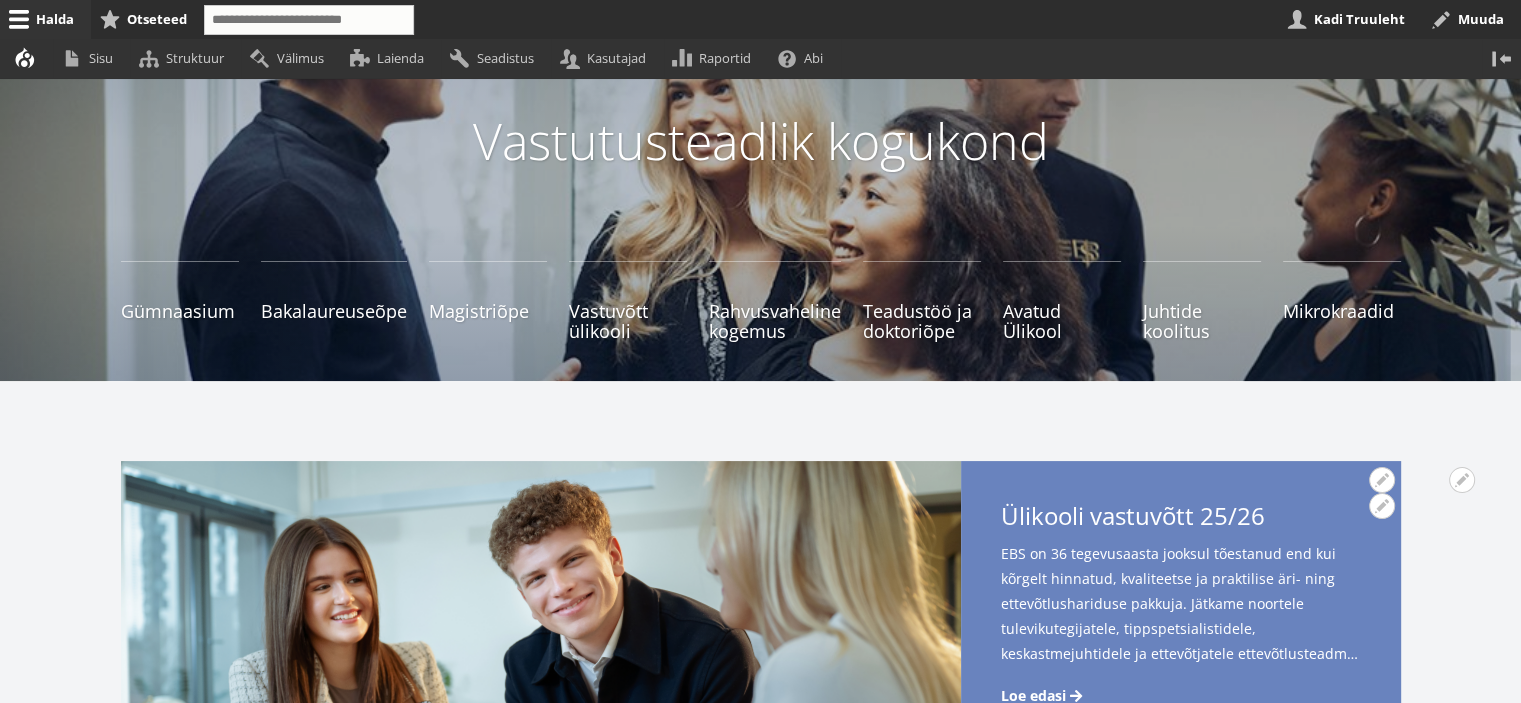 scroll, scrollTop: 0, scrollLeft: 0, axis: both 